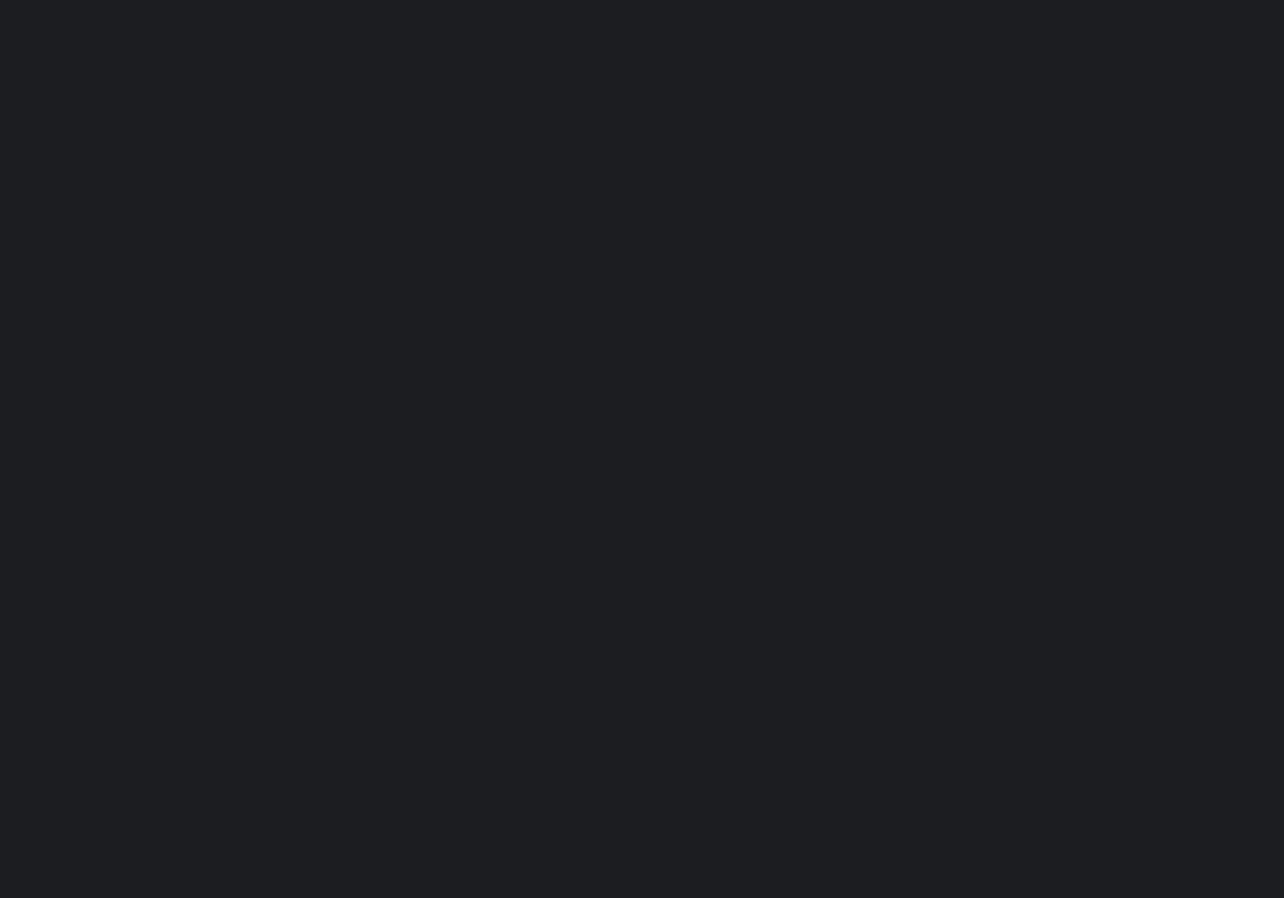 scroll, scrollTop: 0, scrollLeft: 0, axis: both 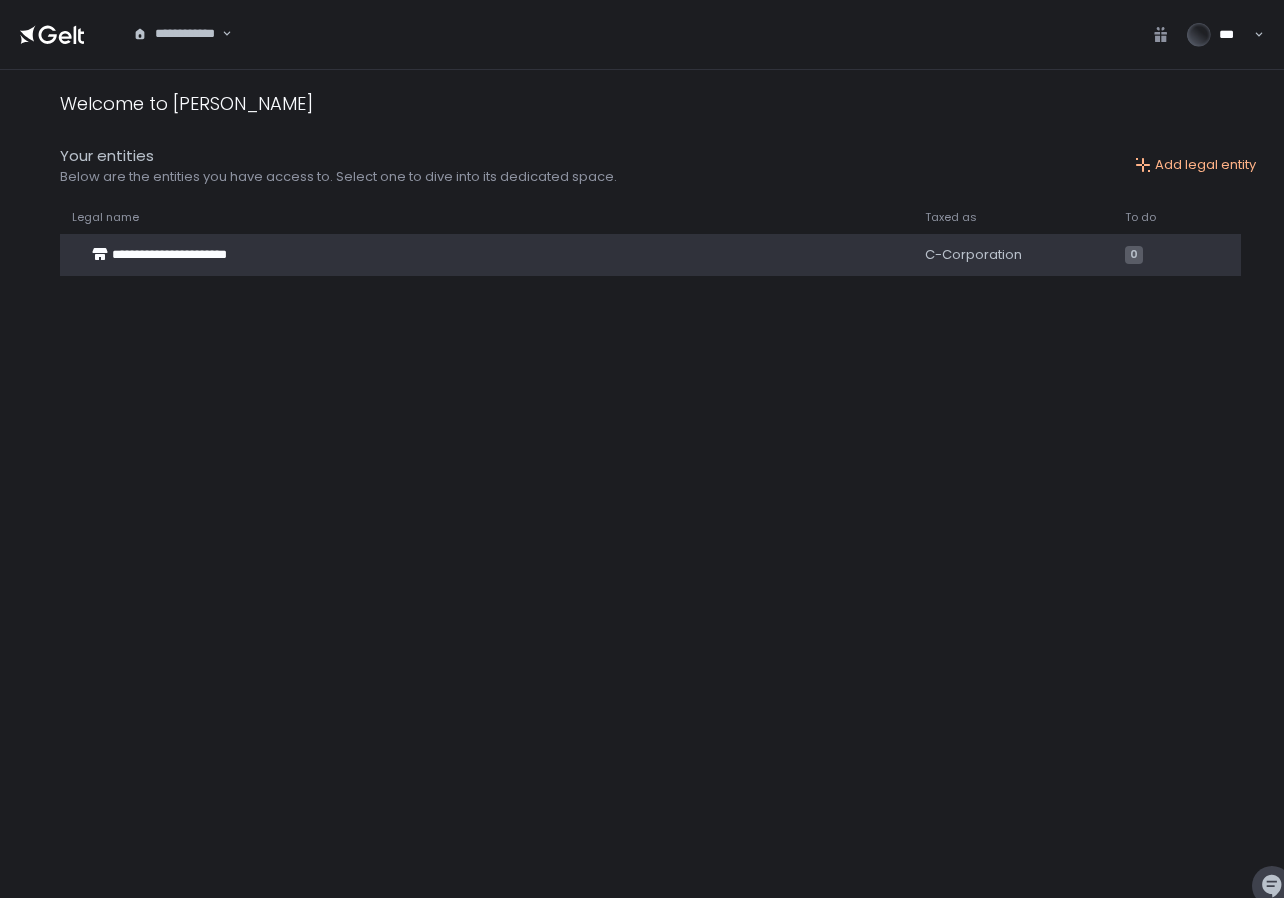click on "**********" at bounding box center [469, 255] 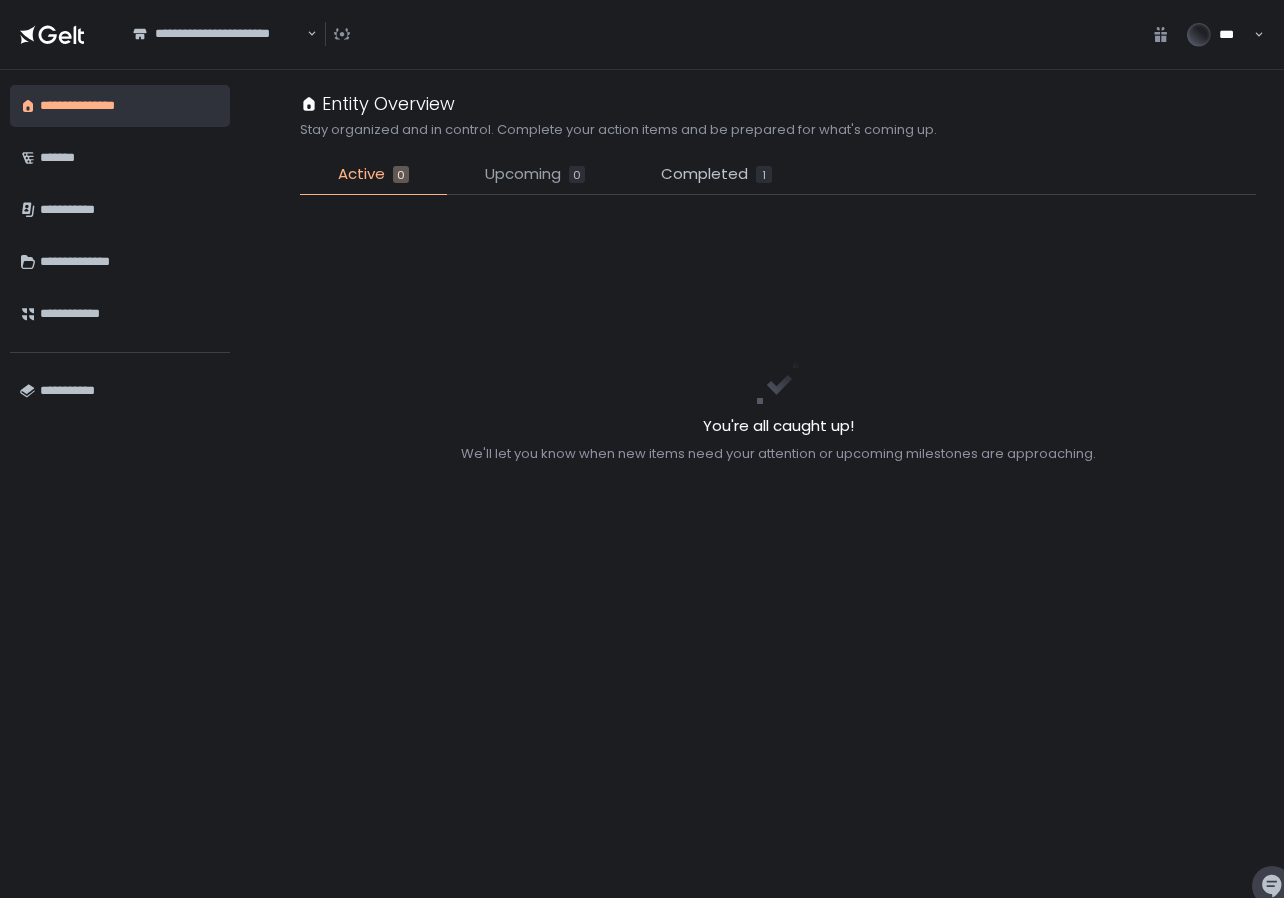 click on "Upcoming" at bounding box center [523, 174] 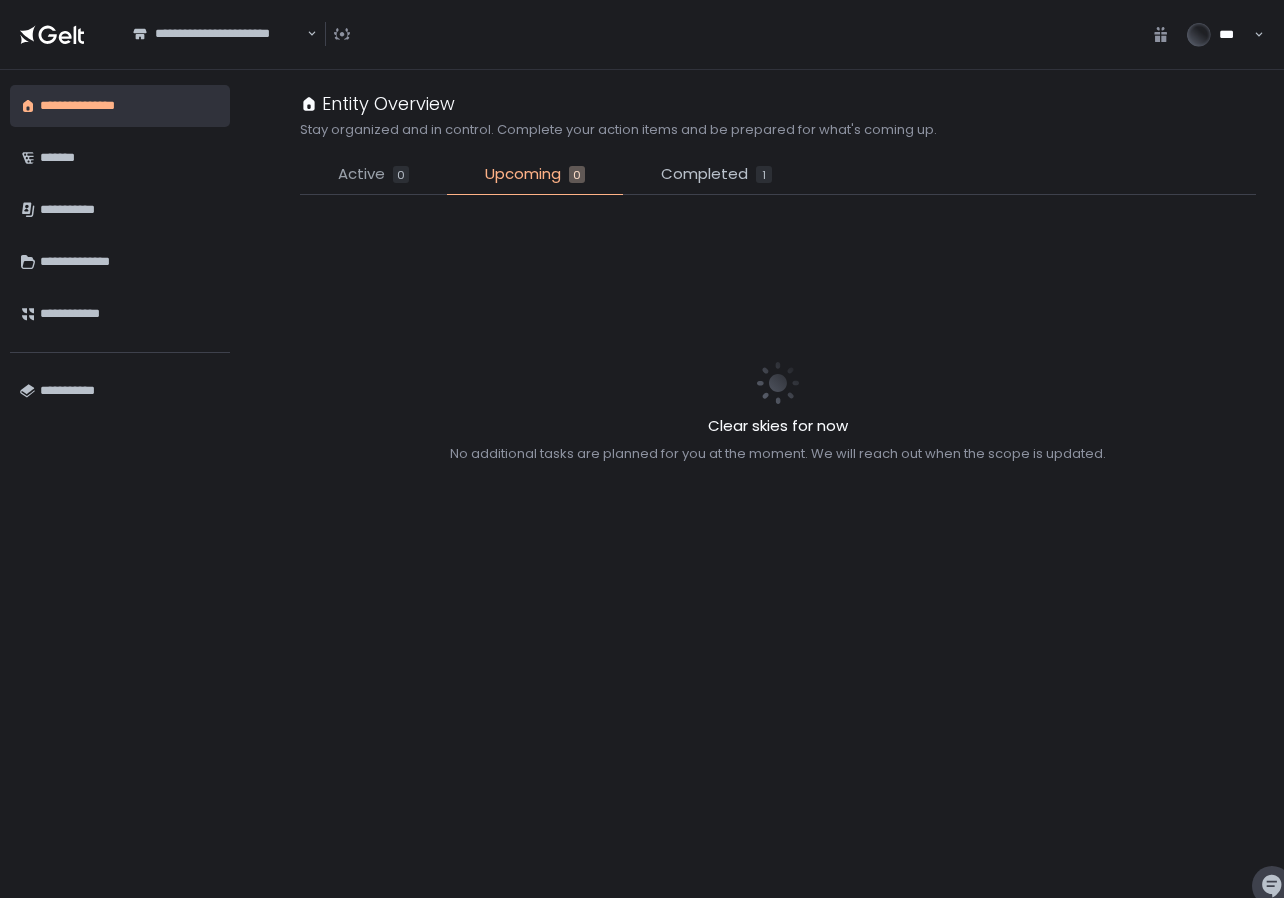 click on "Active" at bounding box center (361, 174) 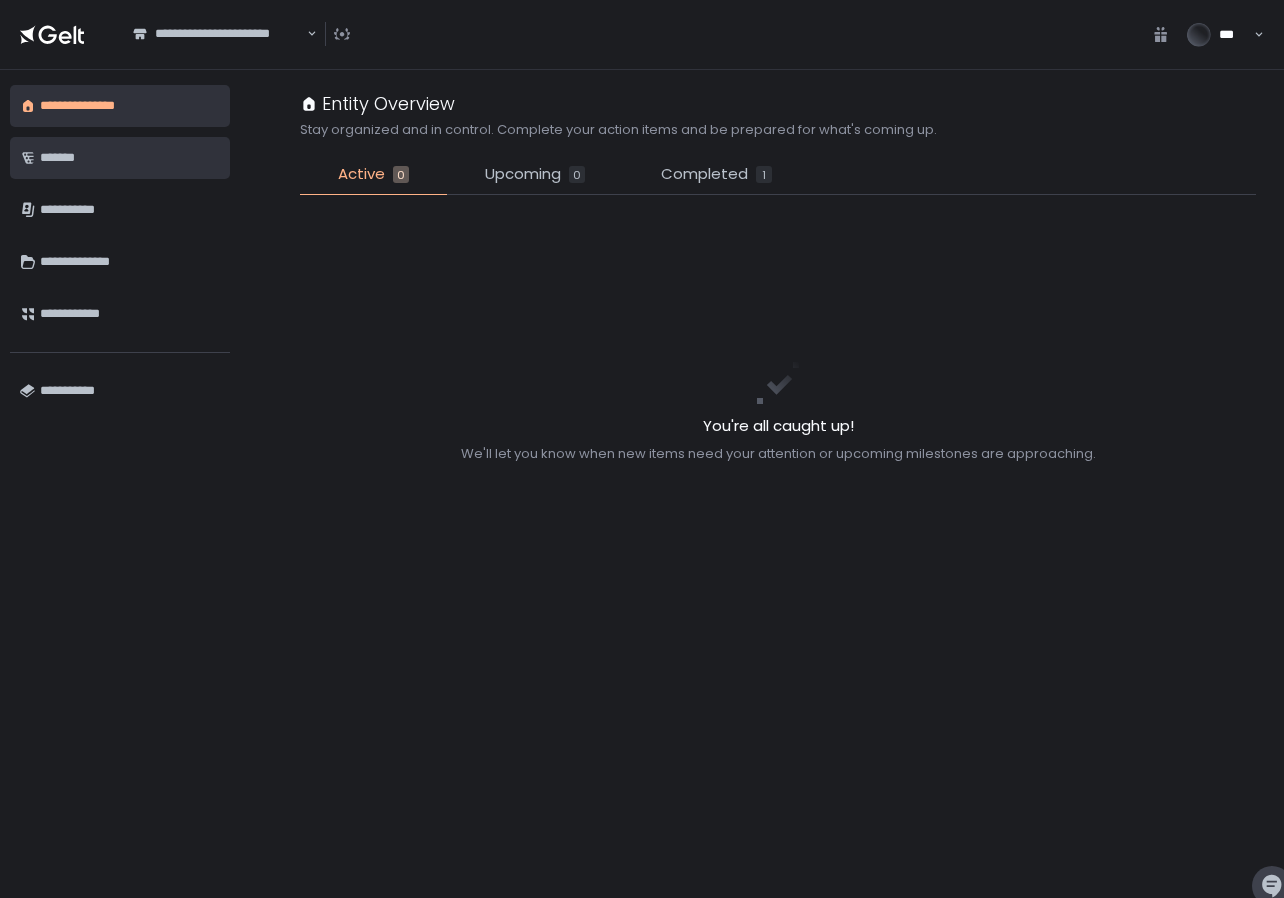 click on "*******" at bounding box center [130, 158] 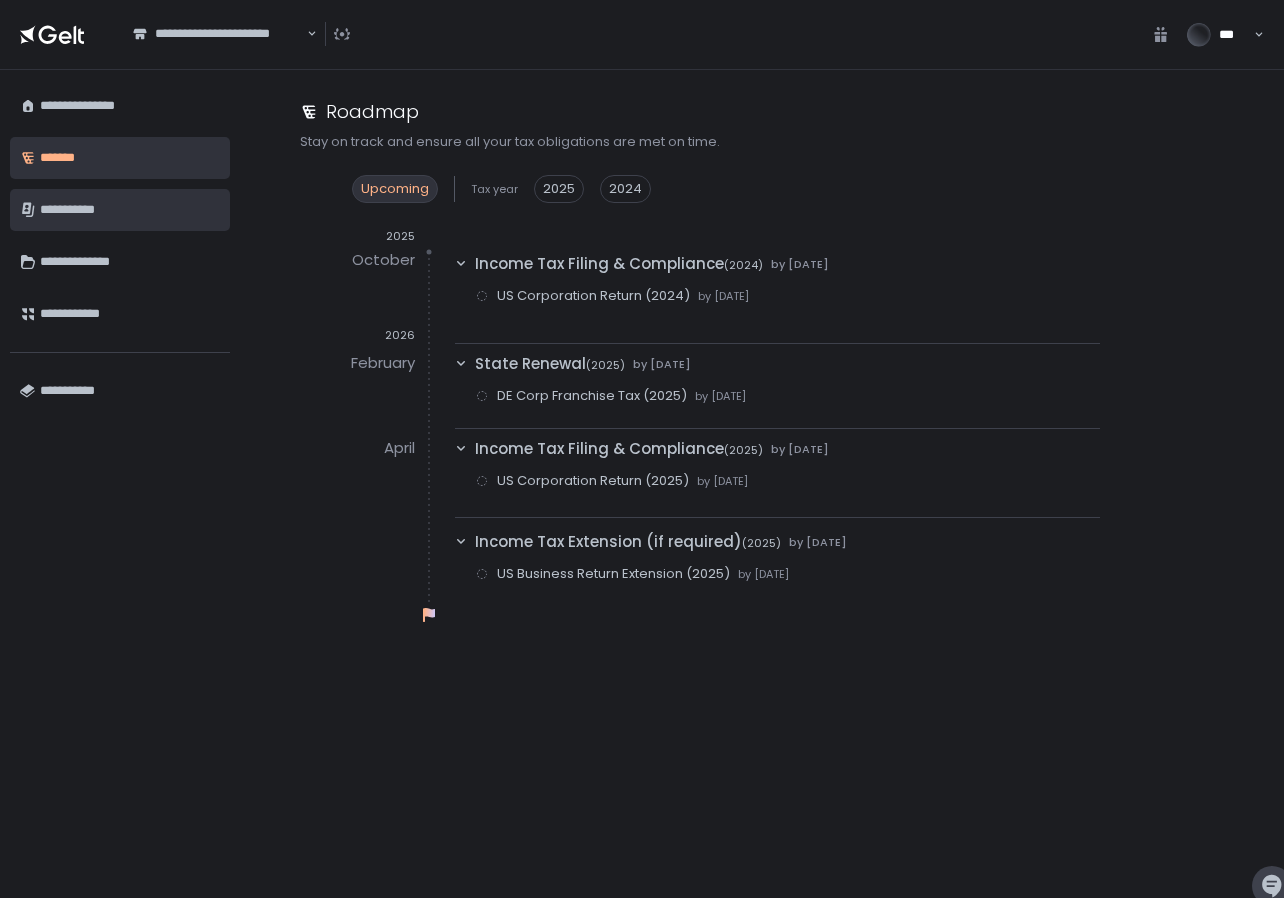 click on "**********" at bounding box center (130, 210) 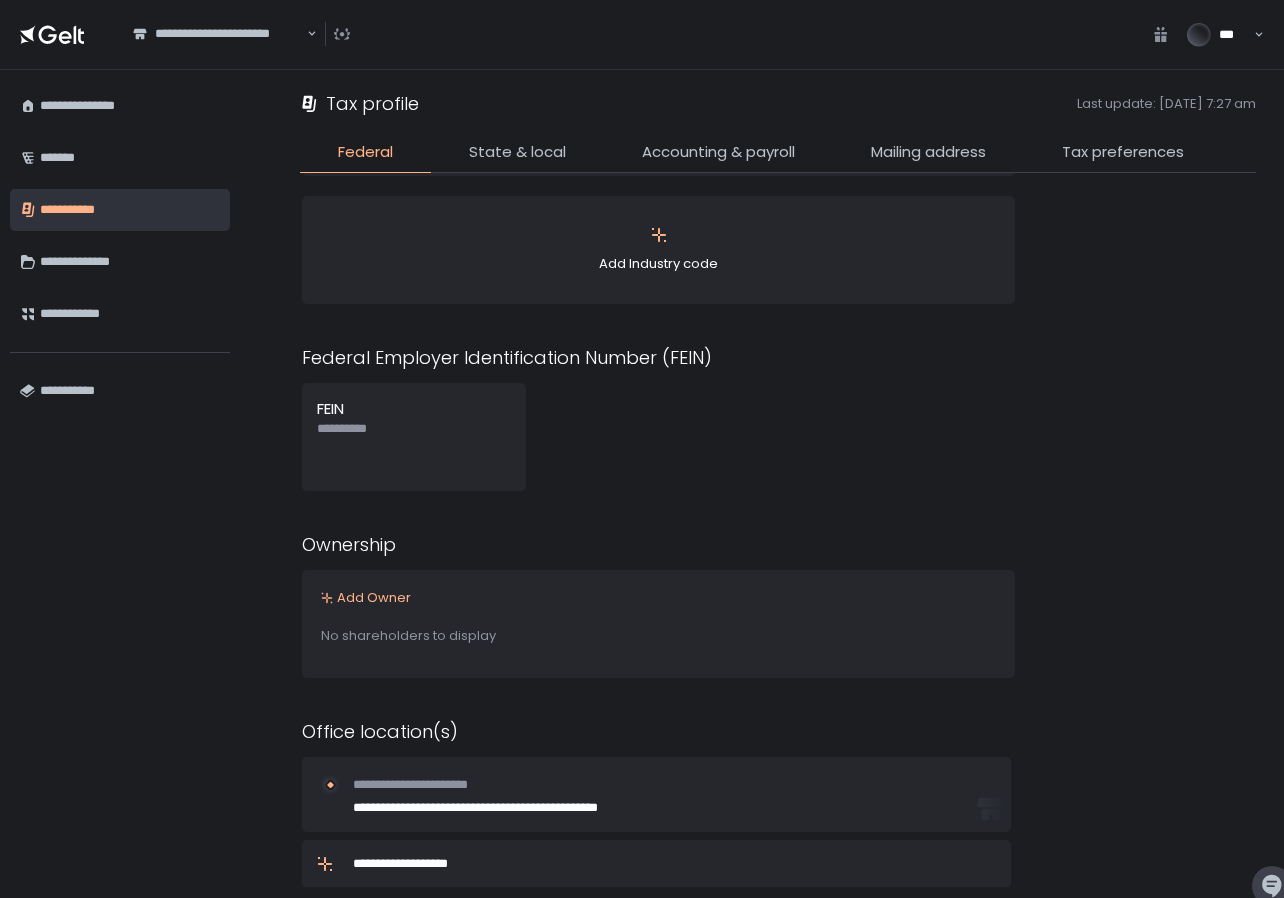 scroll, scrollTop: 539, scrollLeft: 0, axis: vertical 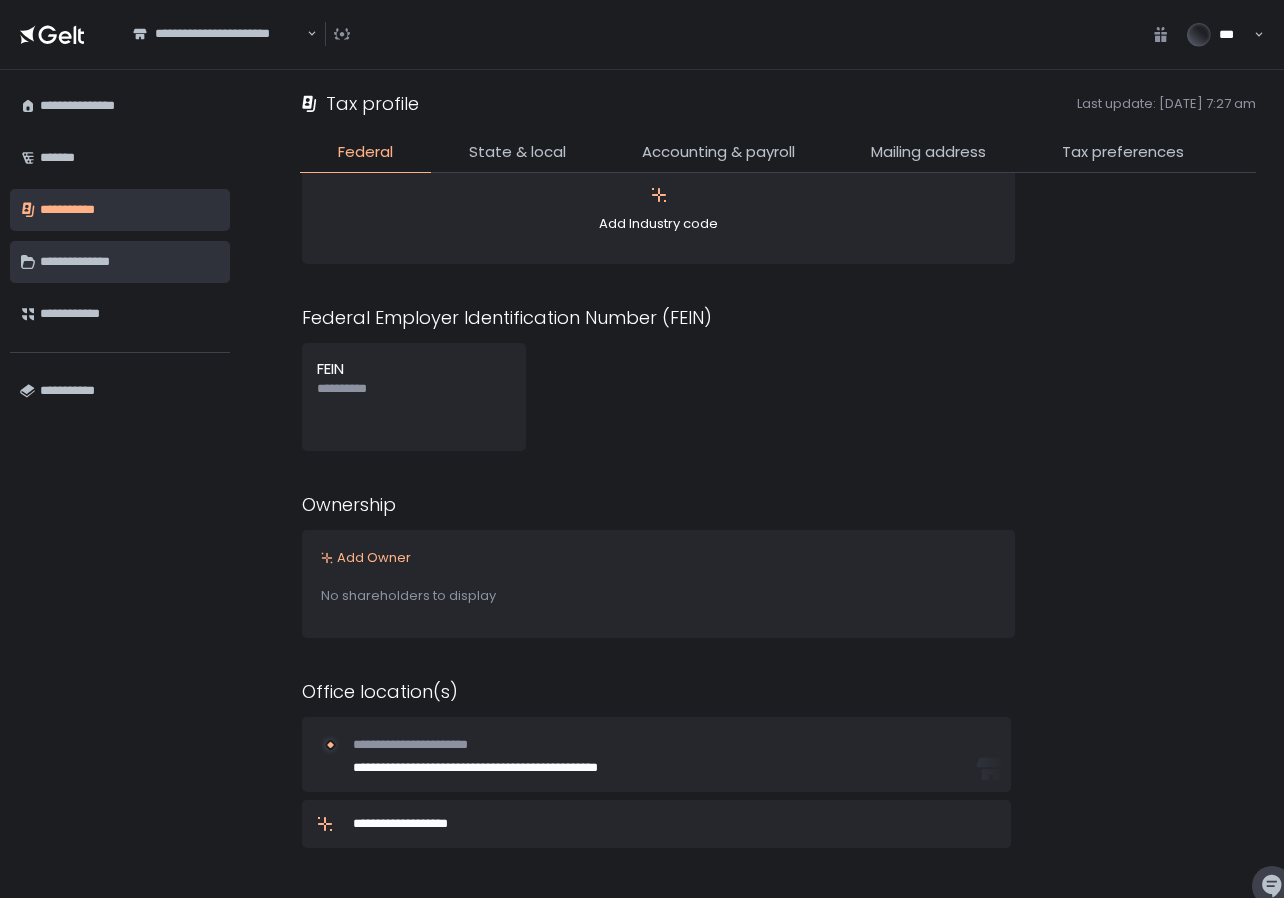 click on "**********" at bounding box center [130, 262] 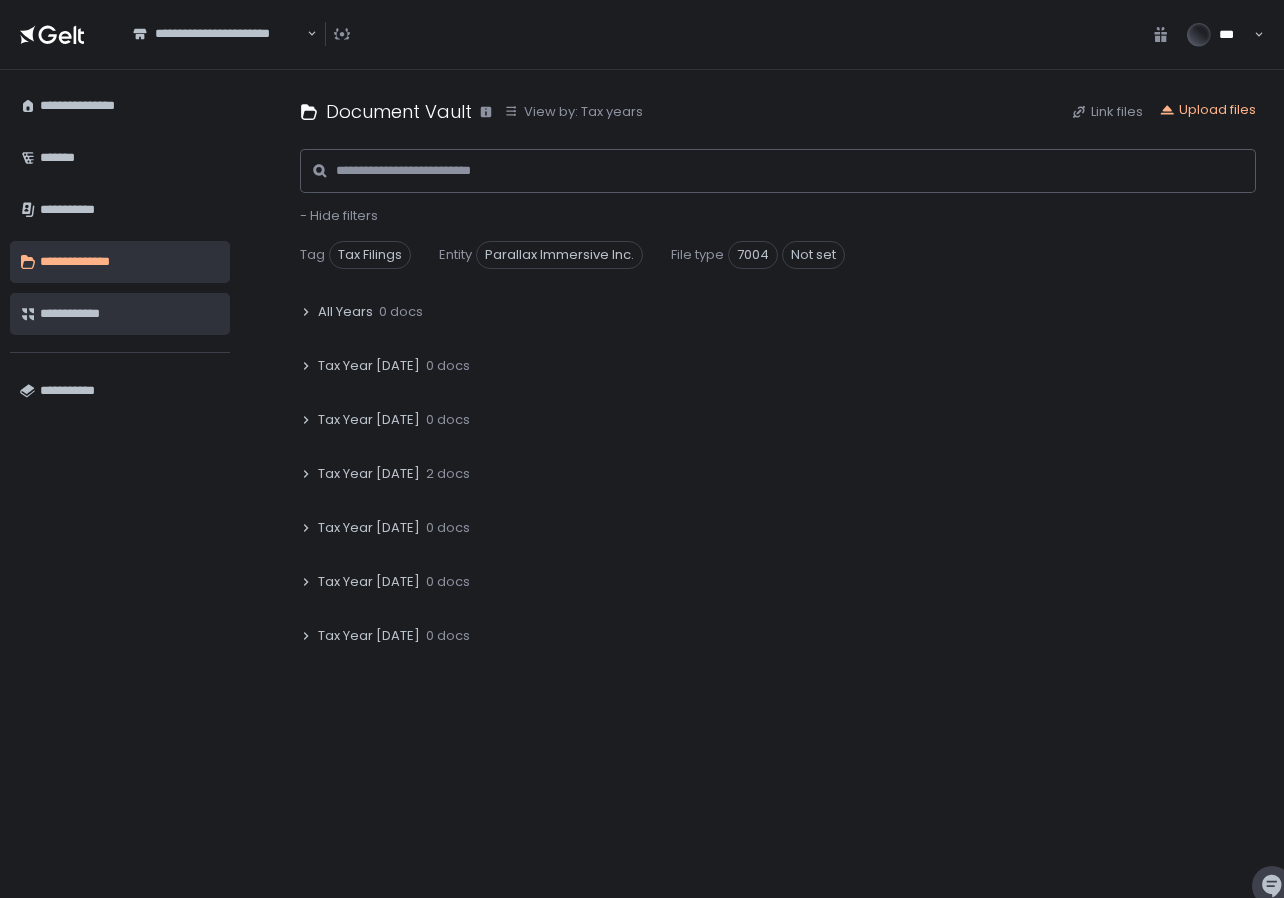 click on "**********" at bounding box center (130, 314) 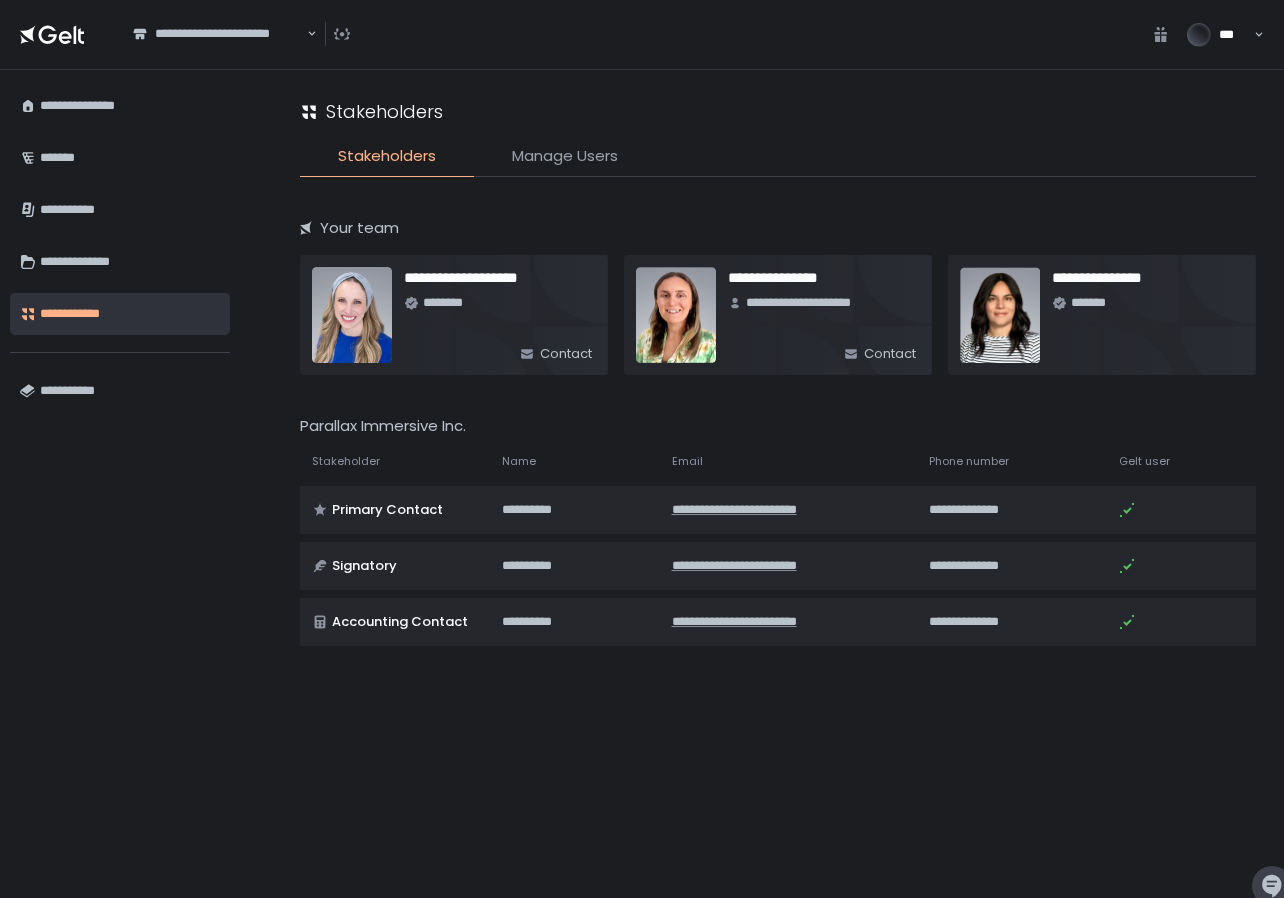 click on "Manage Users" at bounding box center [565, 156] 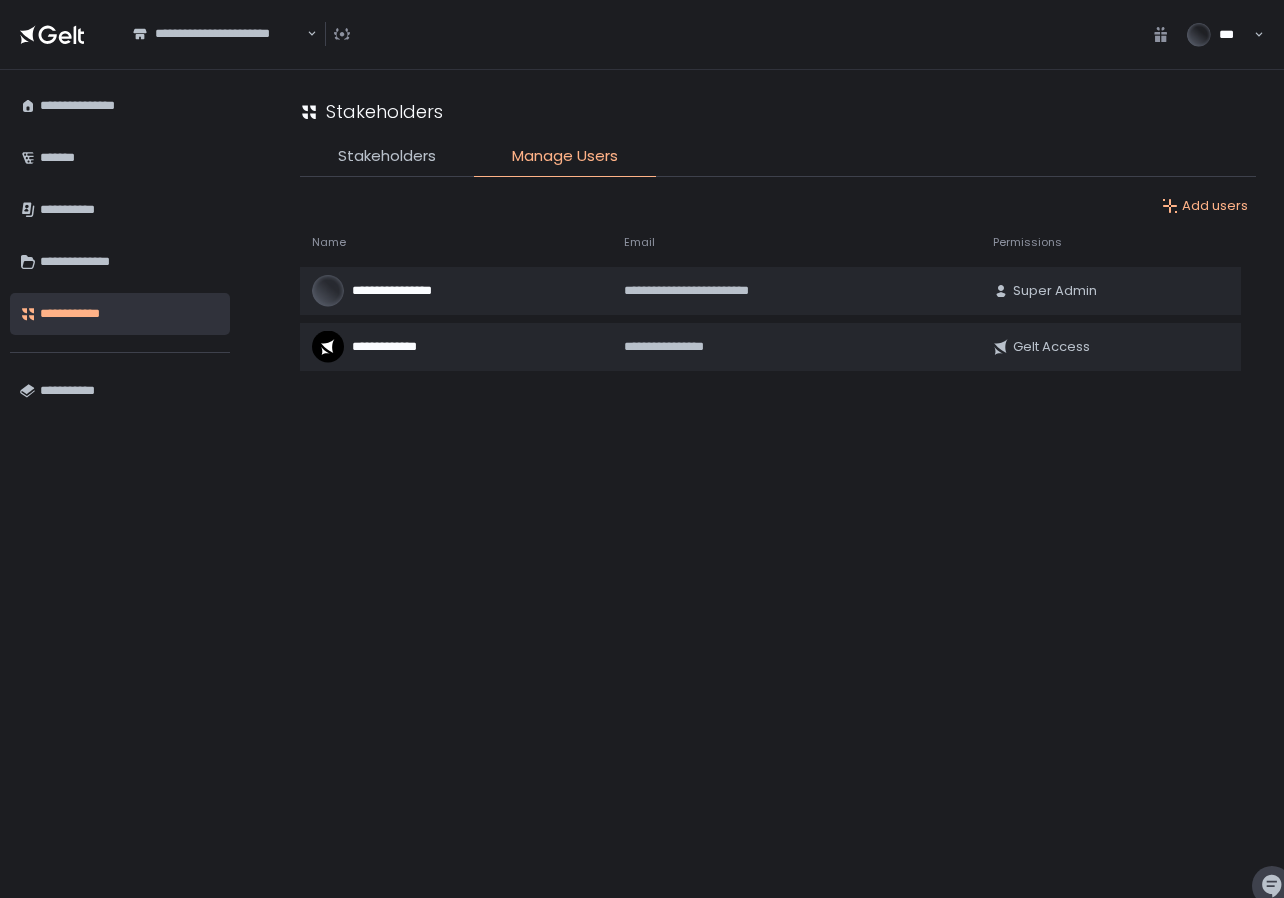 click on "**********" at bounding box center (778, 483) 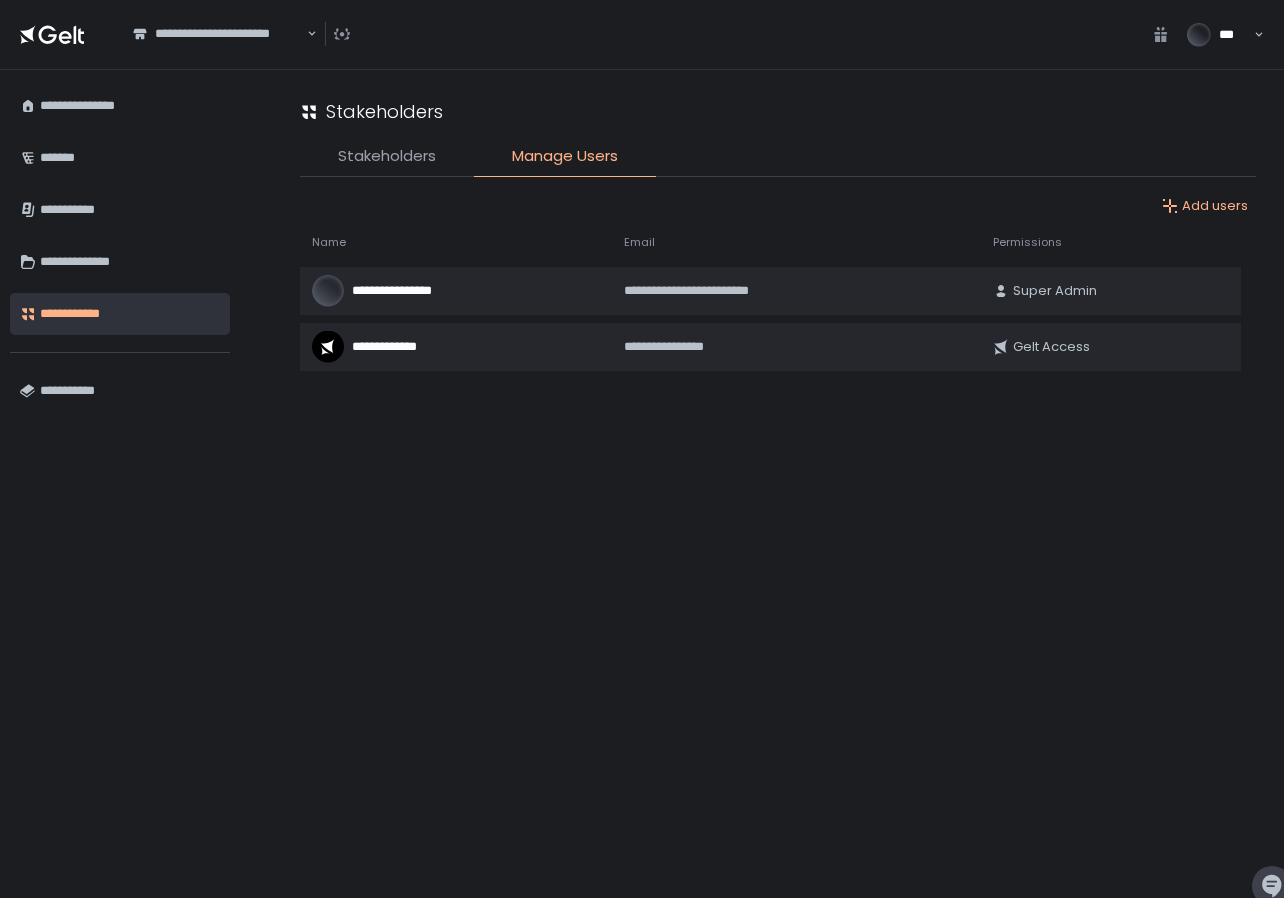 click on "Stakeholders" at bounding box center (387, 156) 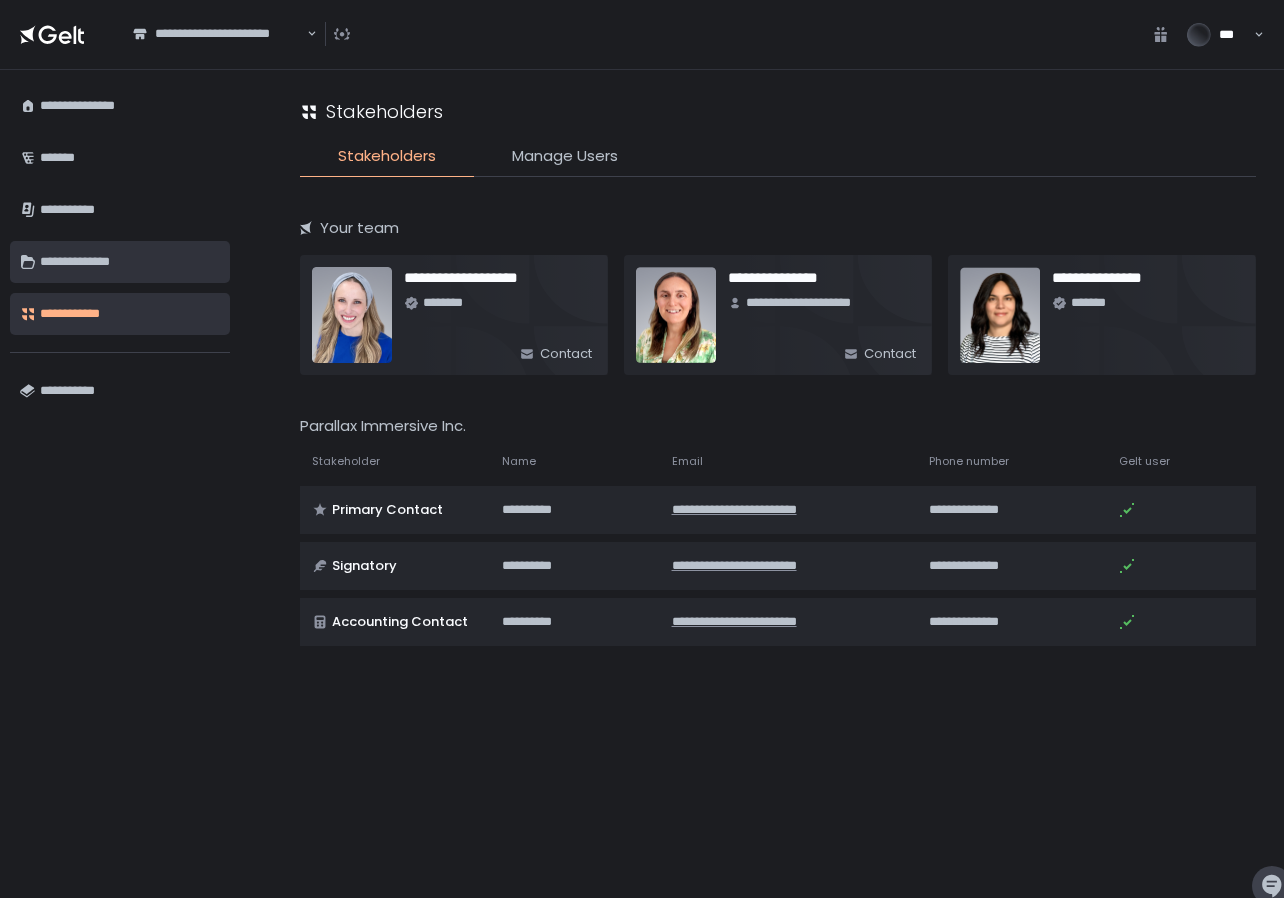 click on "**********" at bounding box center (130, 262) 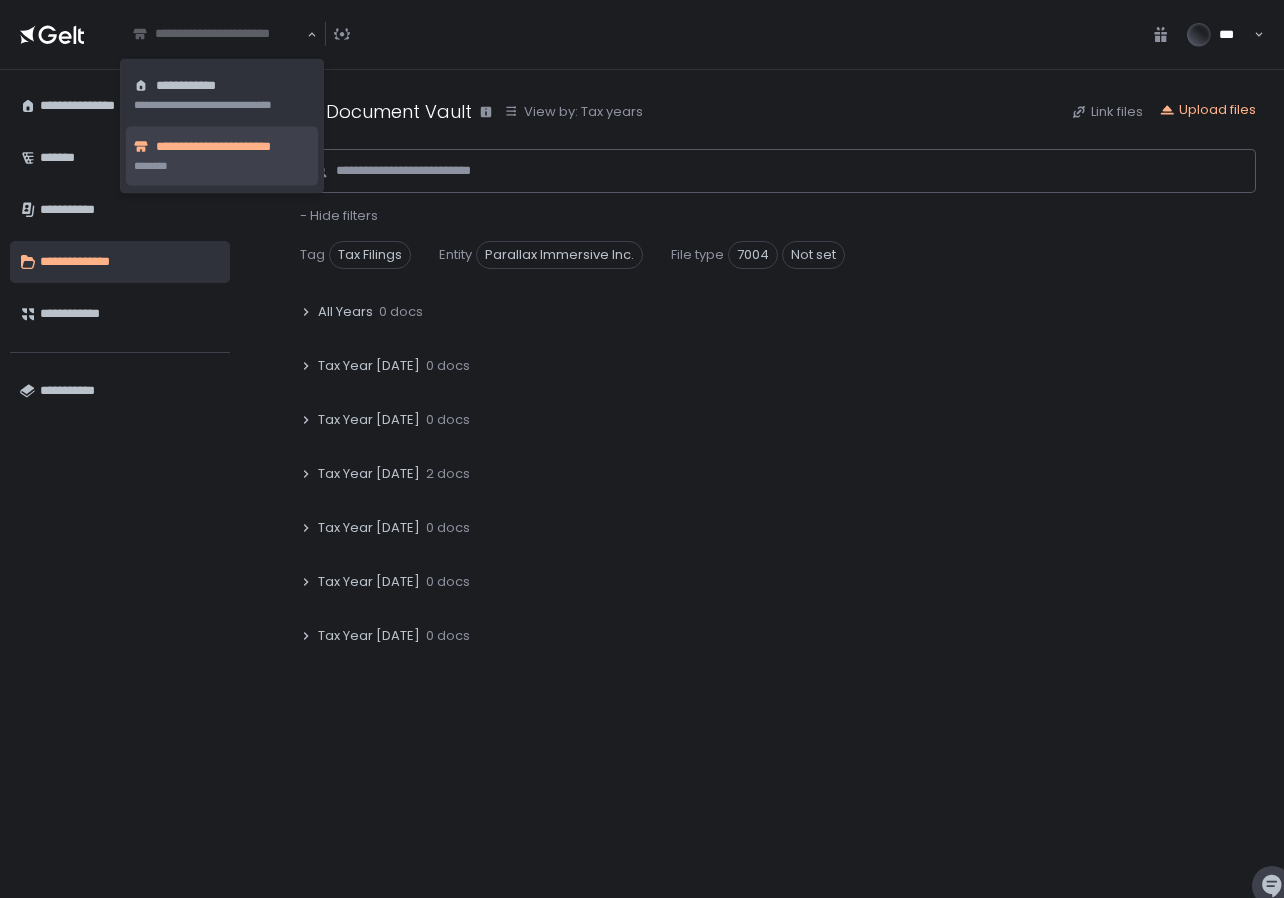 click on "**********" 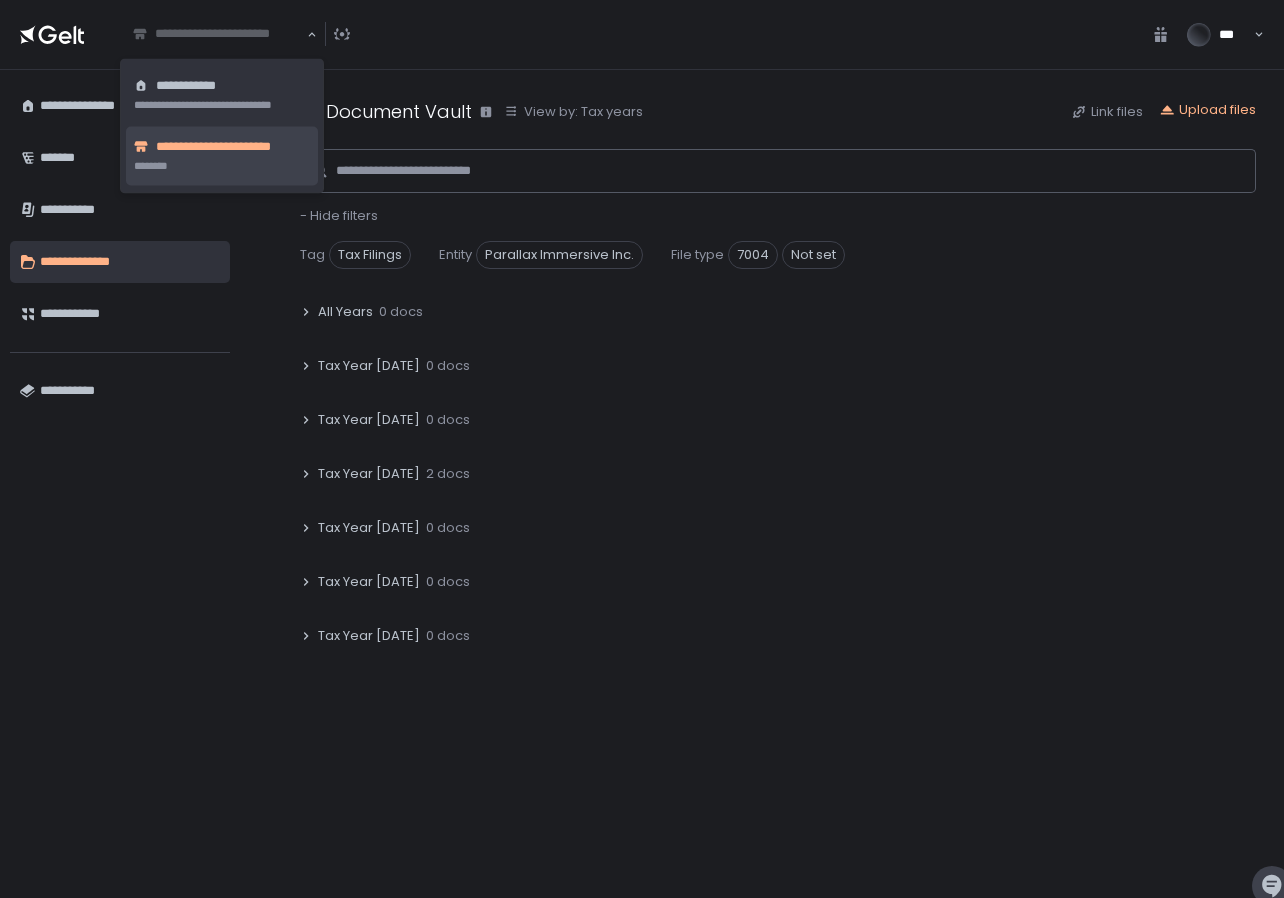 click 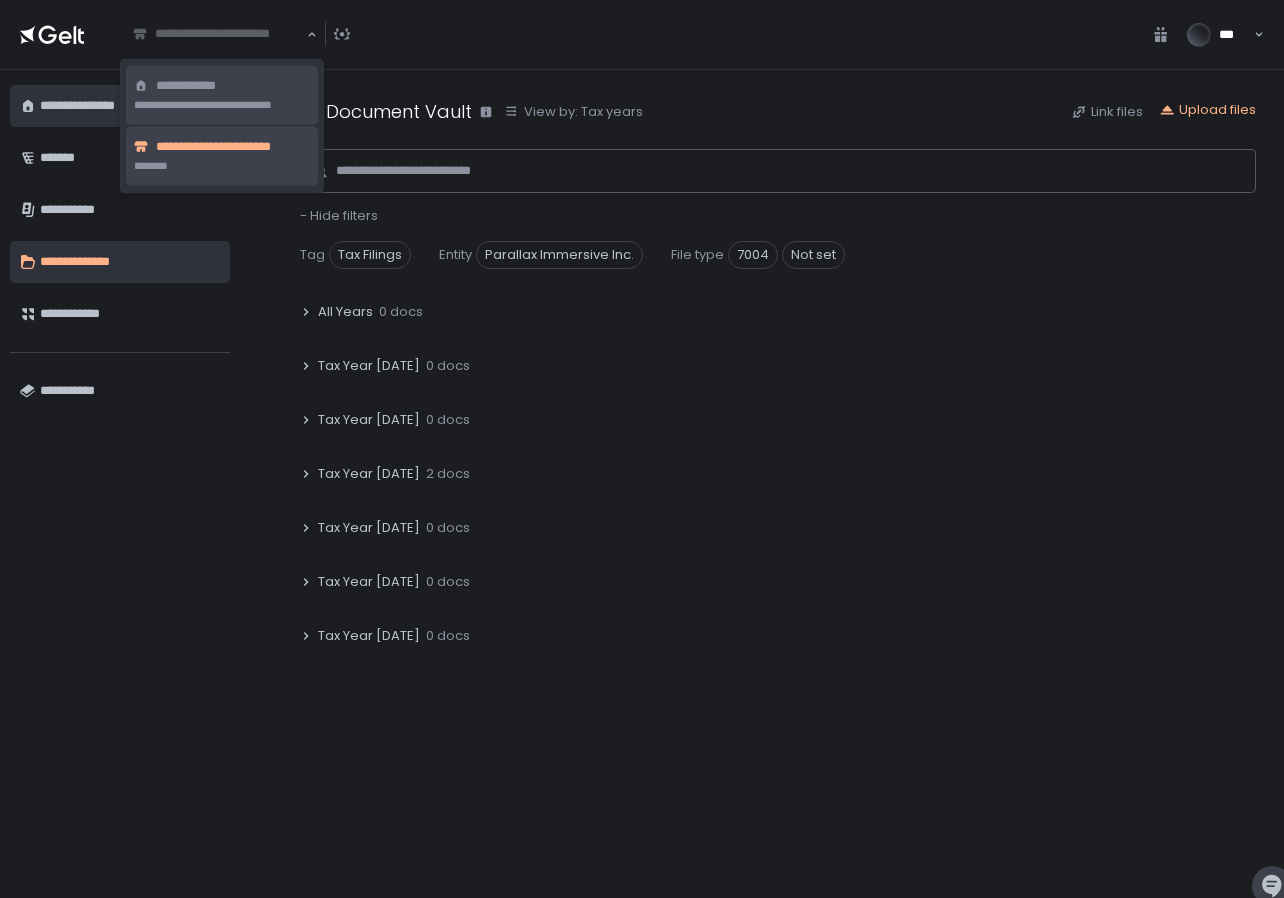 click on "**********" at bounding box center (130, 106) 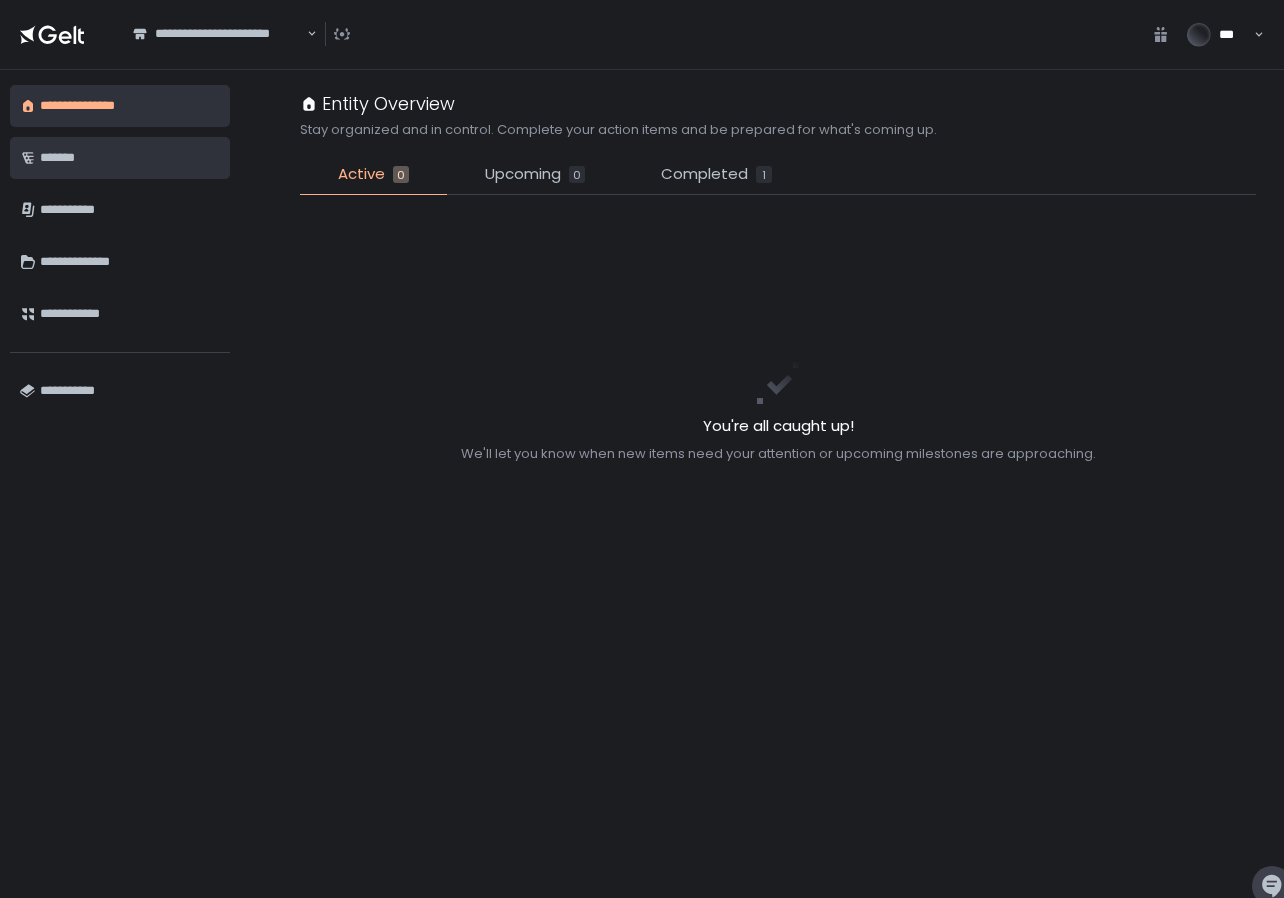 click on "*******" at bounding box center [130, 158] 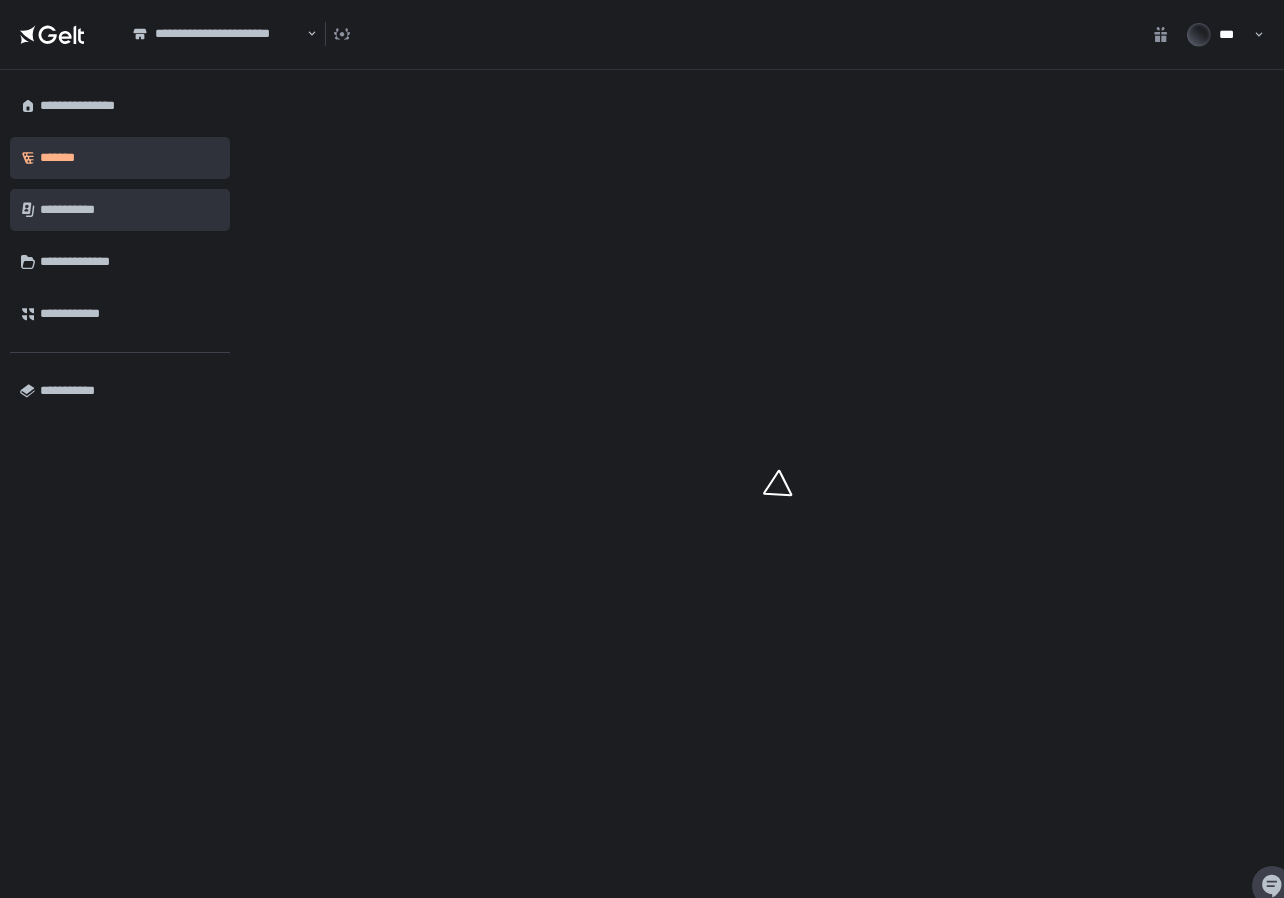 click on "**********" at bounding box center (130, 210) 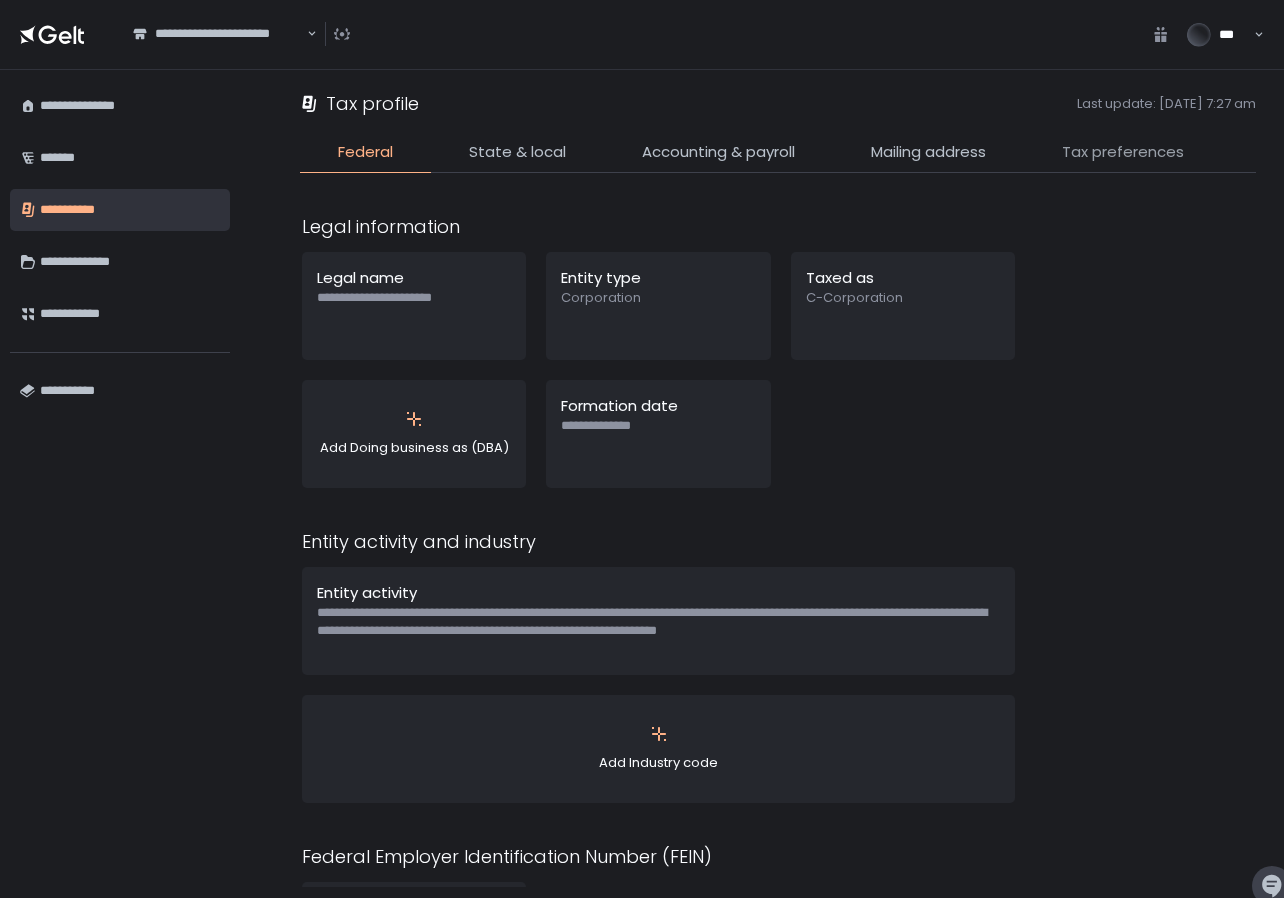 click on "Tax preferences" at bounding box center (1123, 152) 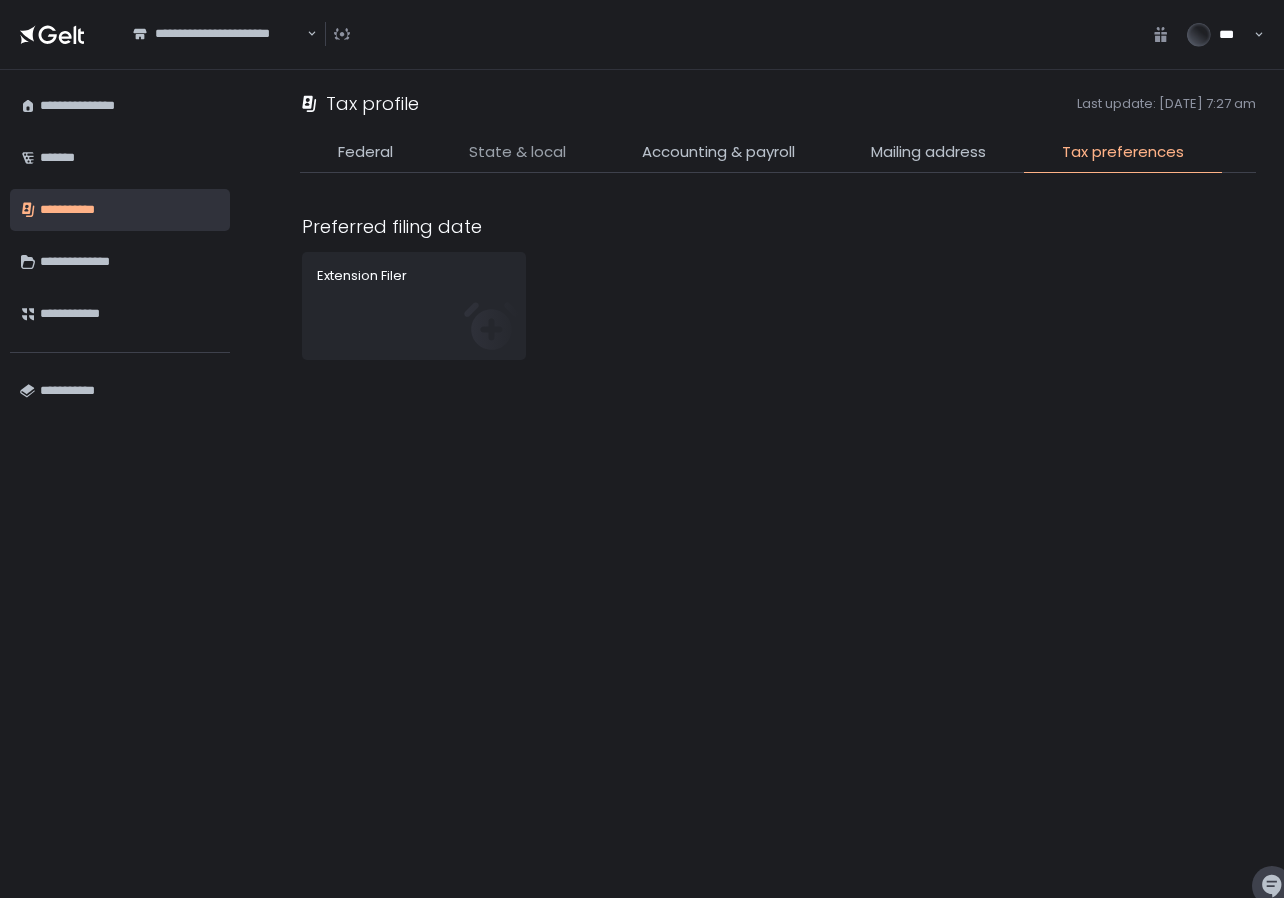 click on "State & local" at bounding box center (517, 152) 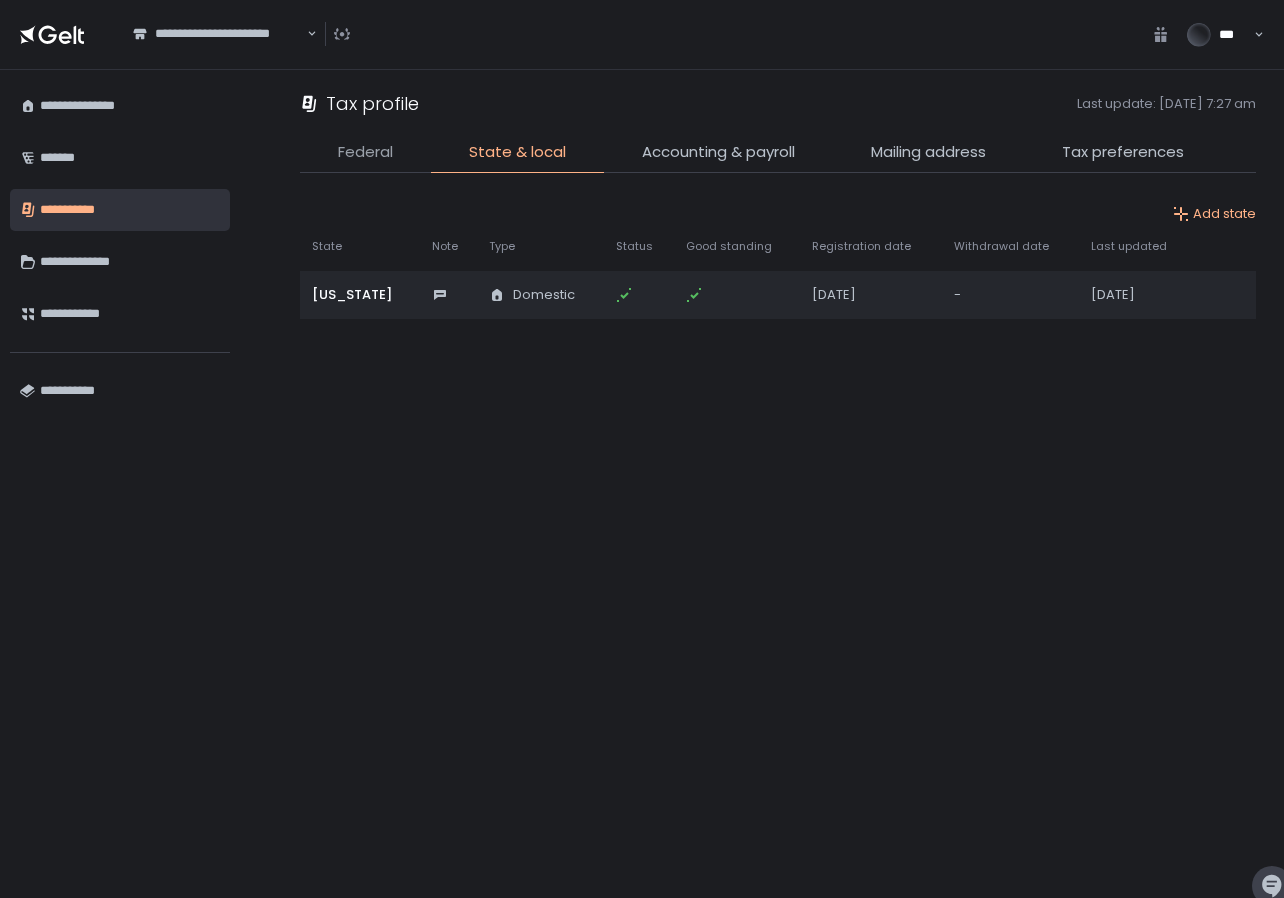 click on "Federal" at bounding box center (365, 152) 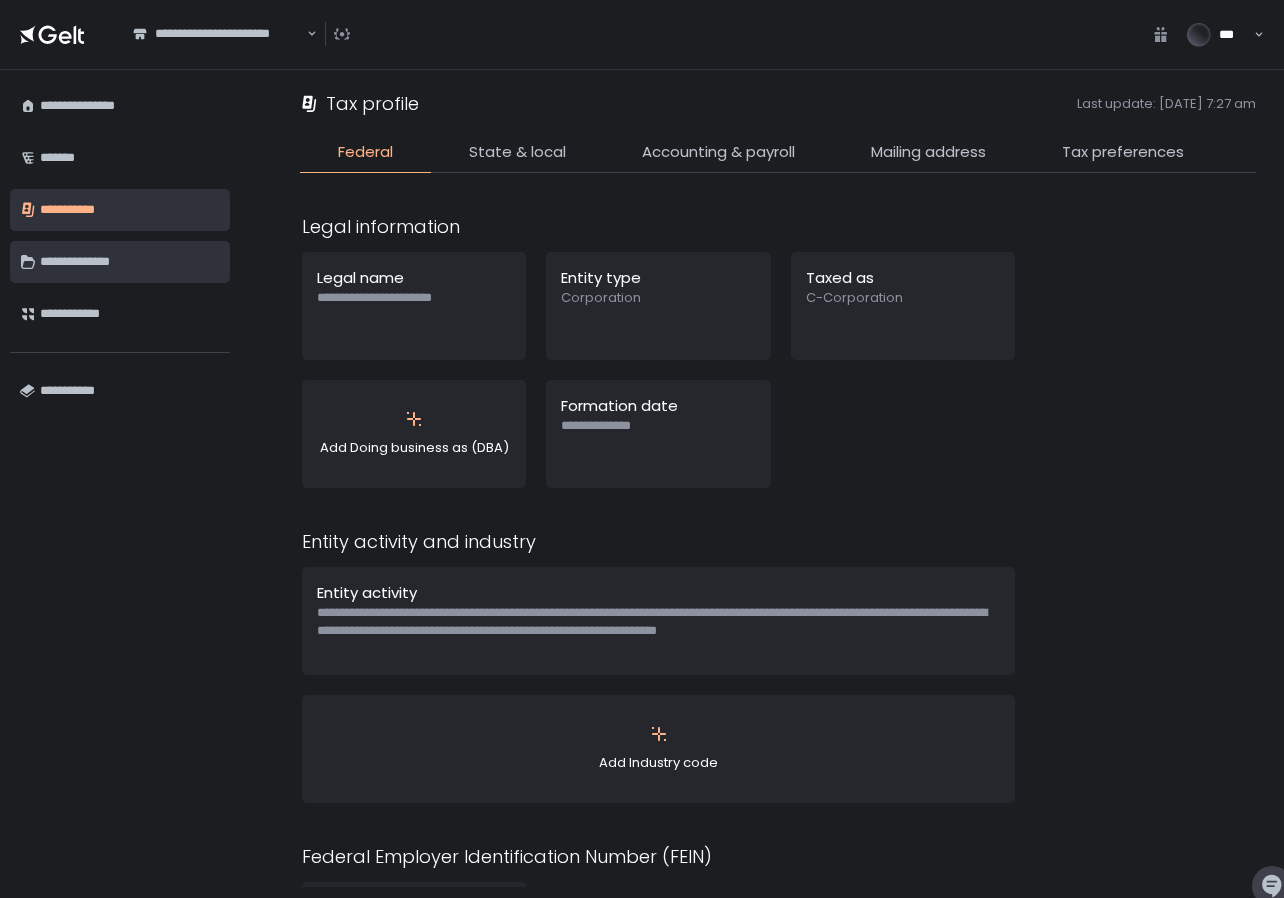 click on "**********" at bounding box center (130, 262) 